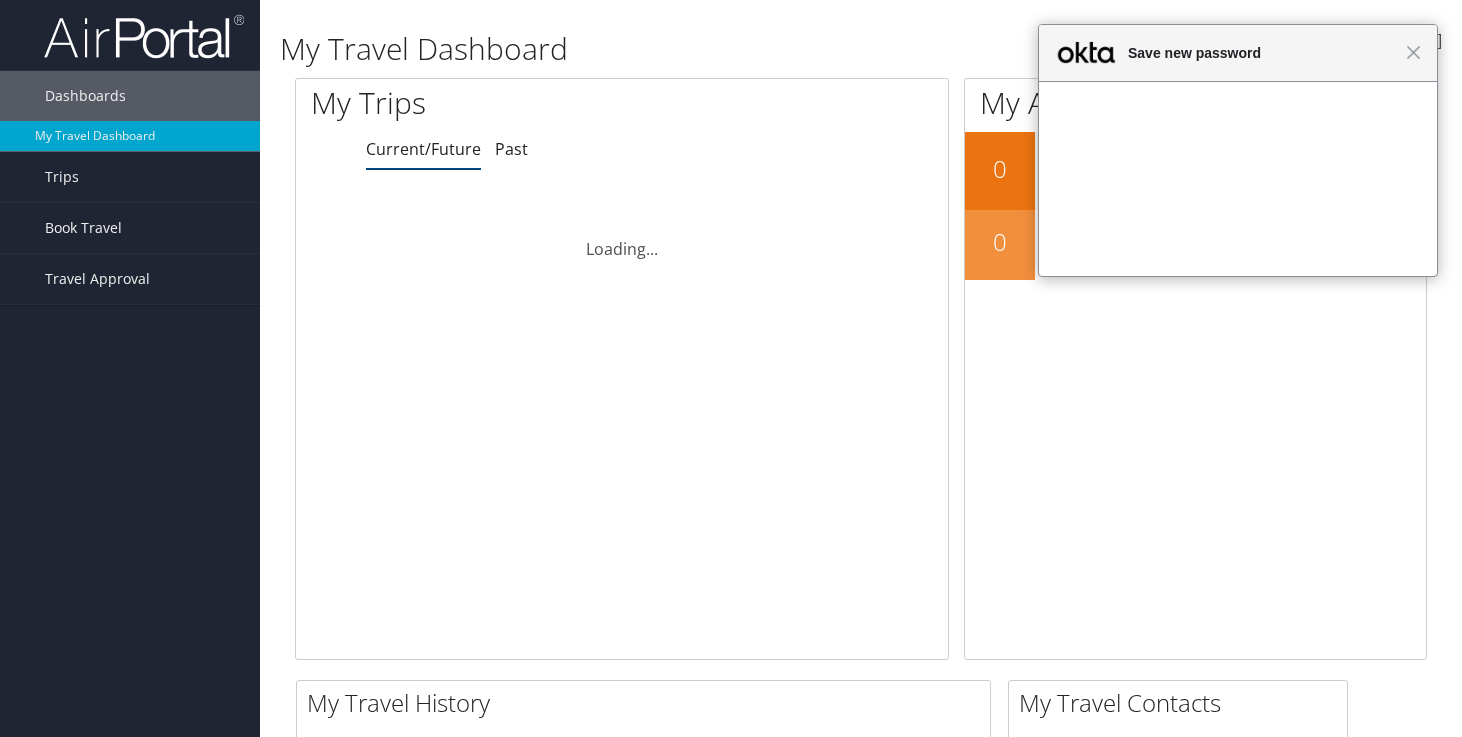 scroll, scrollTop: 0, scrollLeft: 0, axis: both 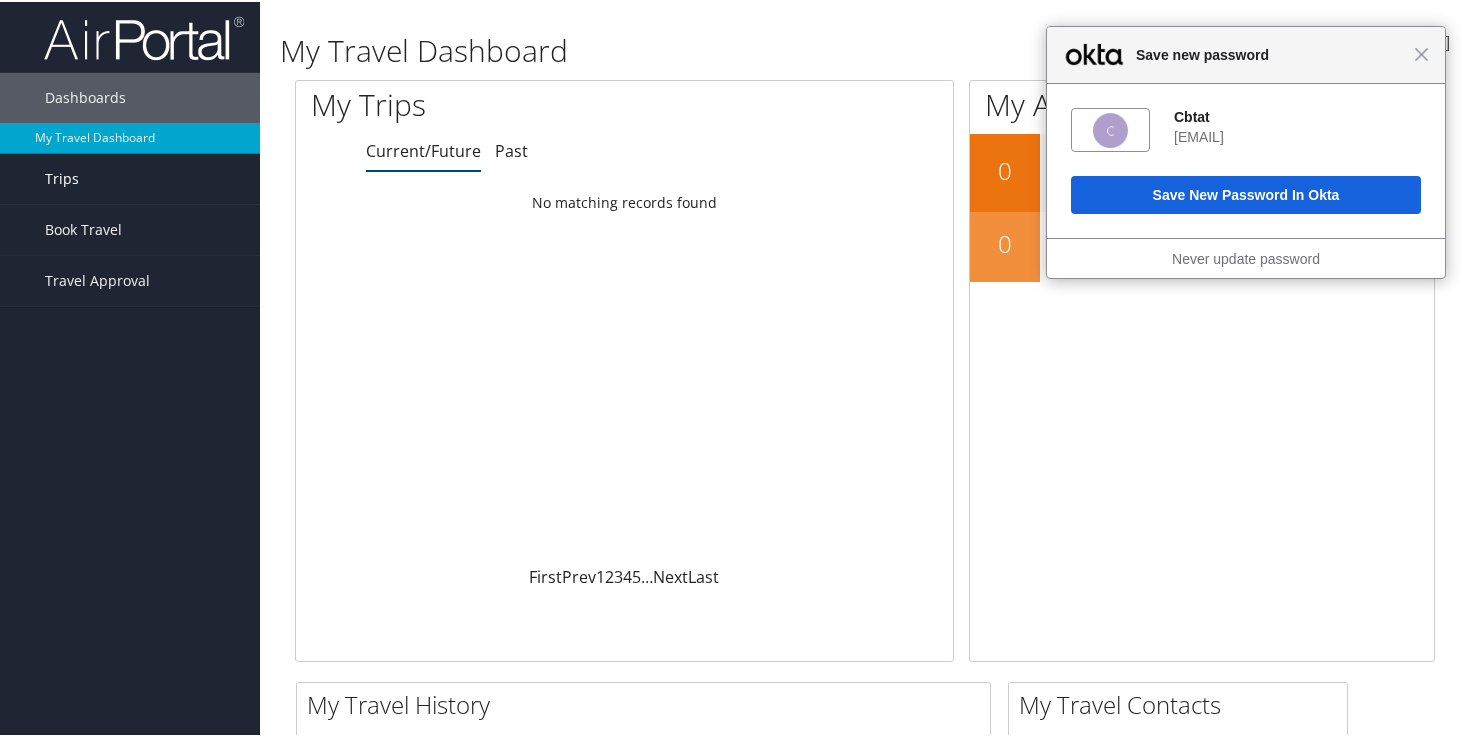 click on "Trips" at bounding box center (130, 177) 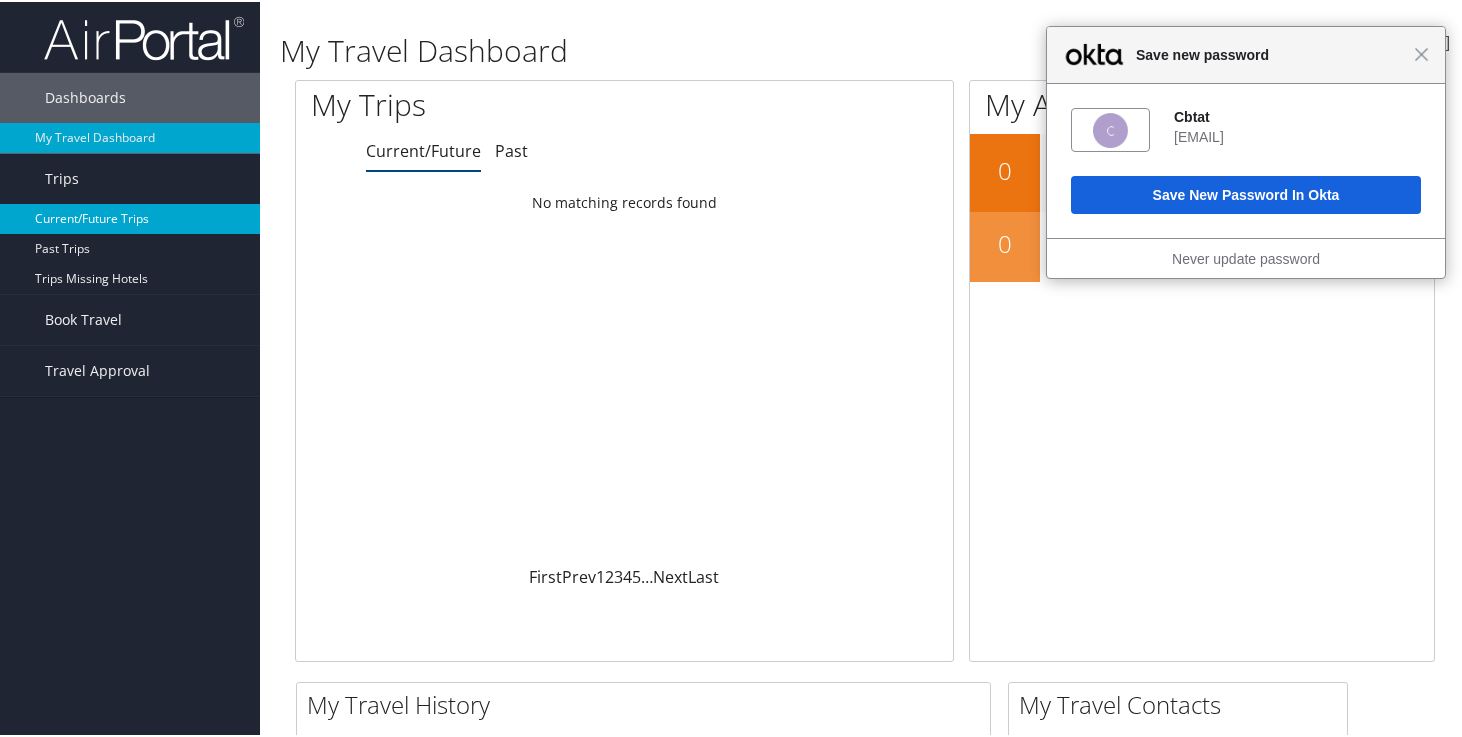 click on "Current/Future Trips" at bounding box center (130, 217) 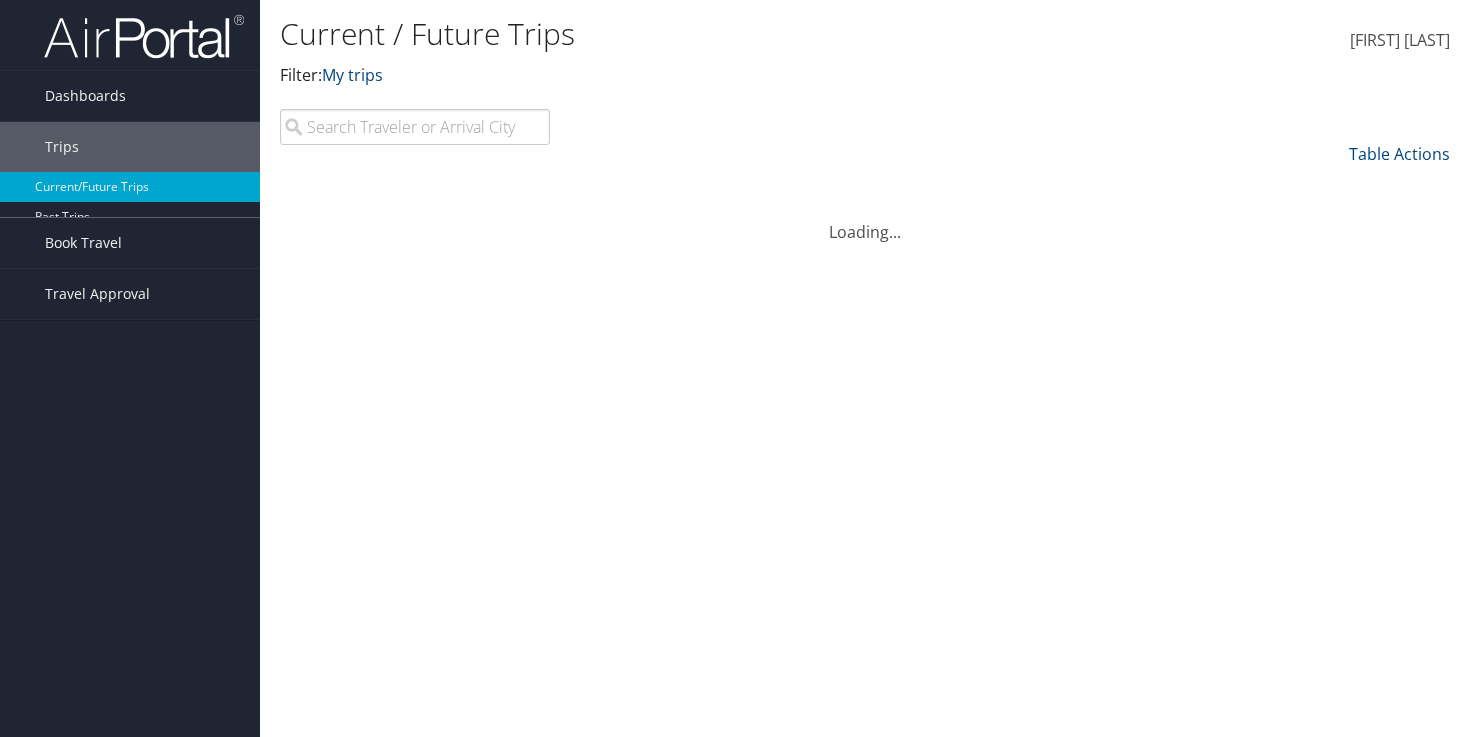 scroll, scrollTop: 0, scrollLeft: 0, axis: both 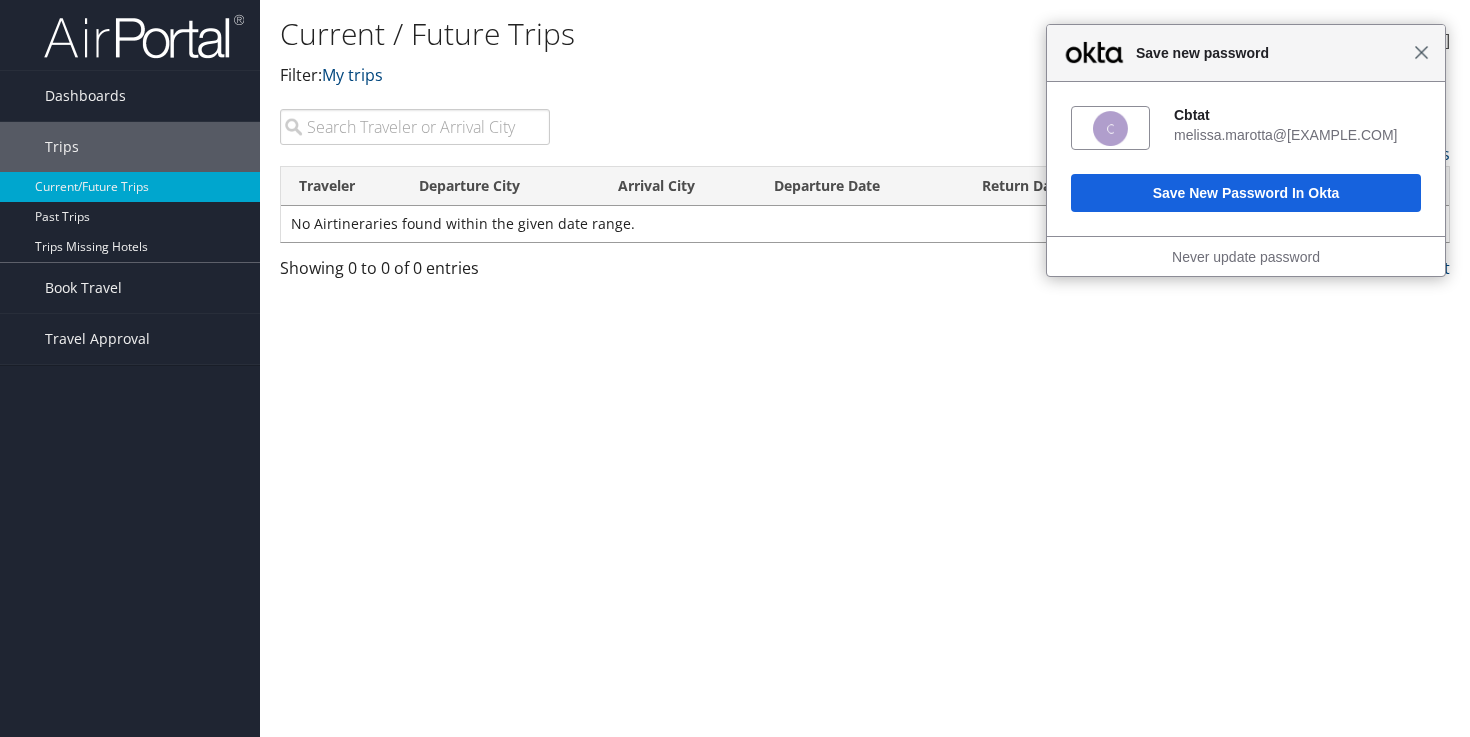 click on "Close" at bounding box center (1421, 52) 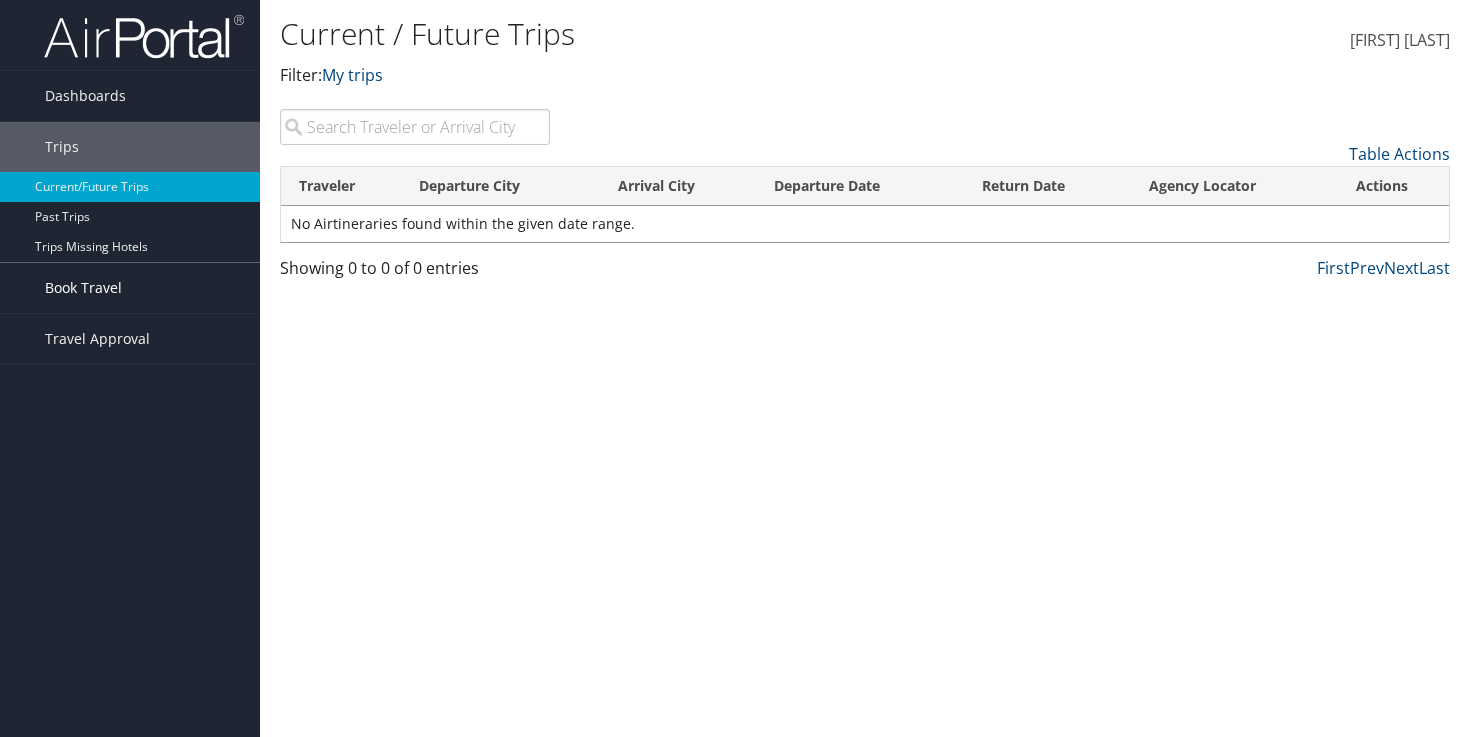 click on "Book Travel" at bounding box center (130, 288) 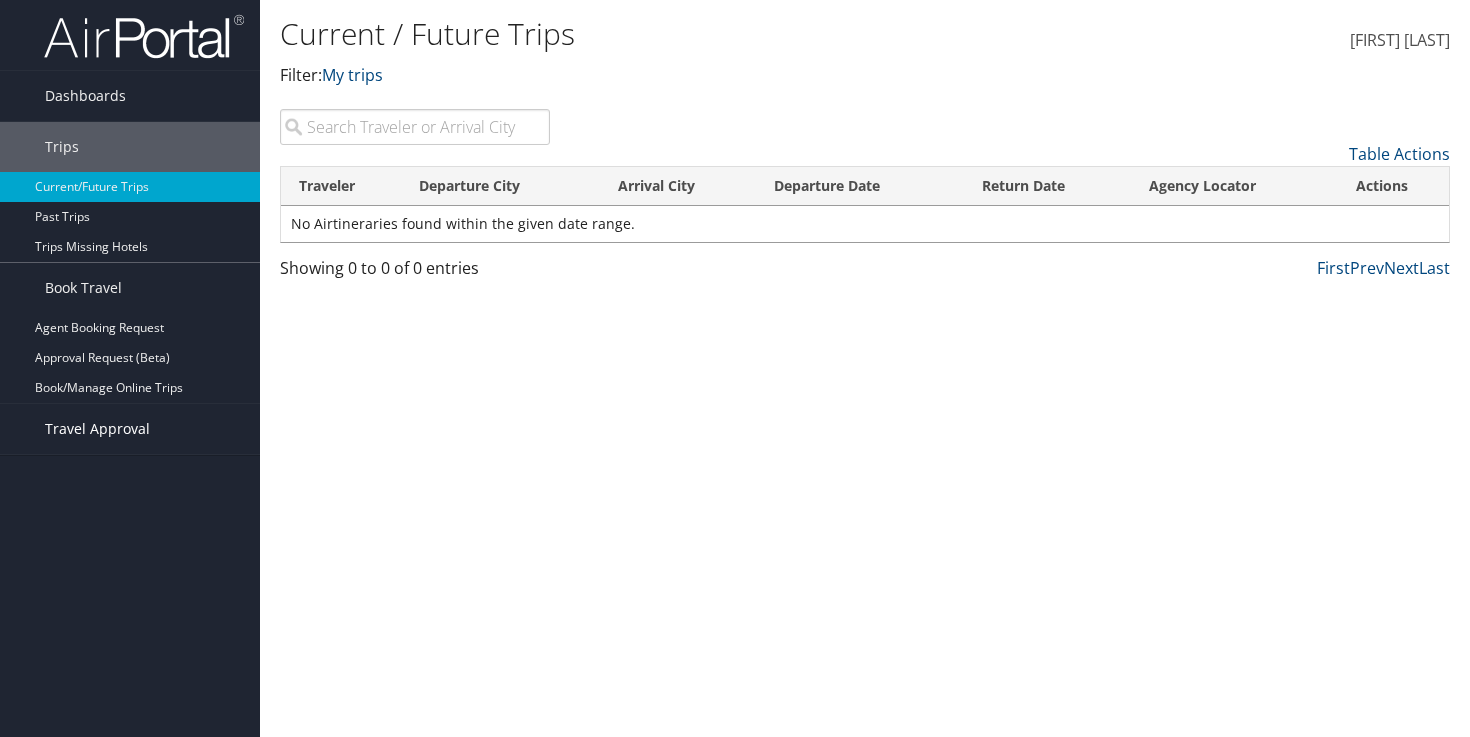 click on "Travel Approval" at bounding box center (97, 429) 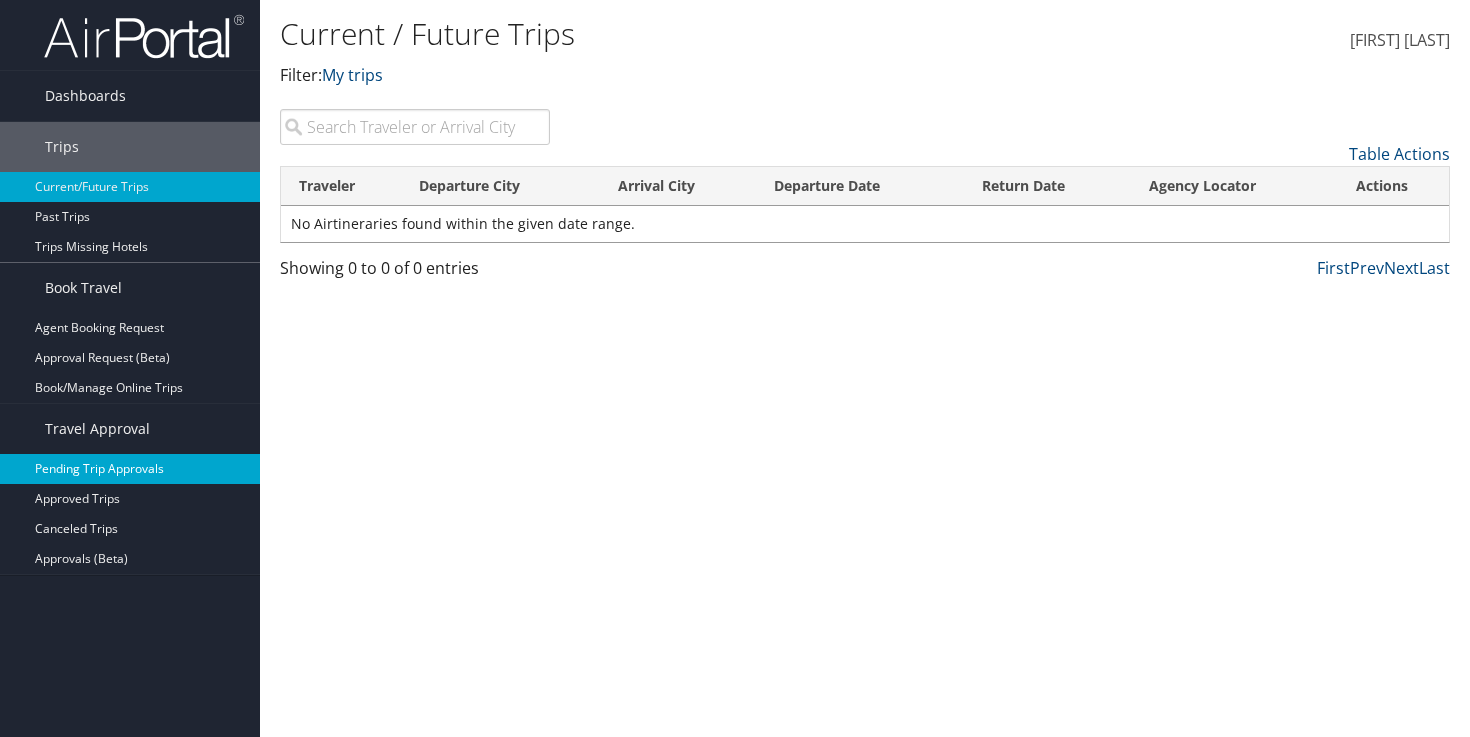 click on "Pending Trip Approvals" at bounding box center (130, 469) 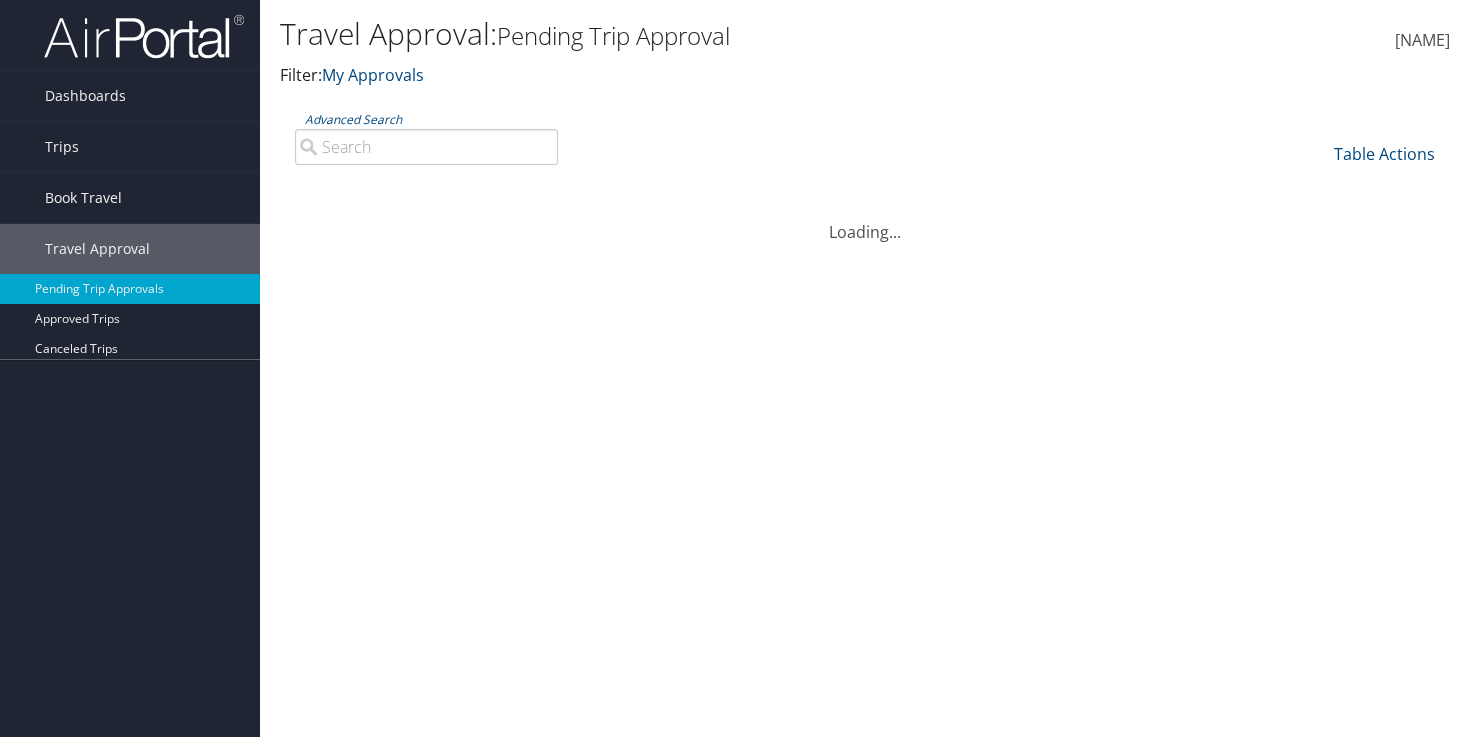 scroll, scrollTop: 0, scrollLeft: 0, axis: both 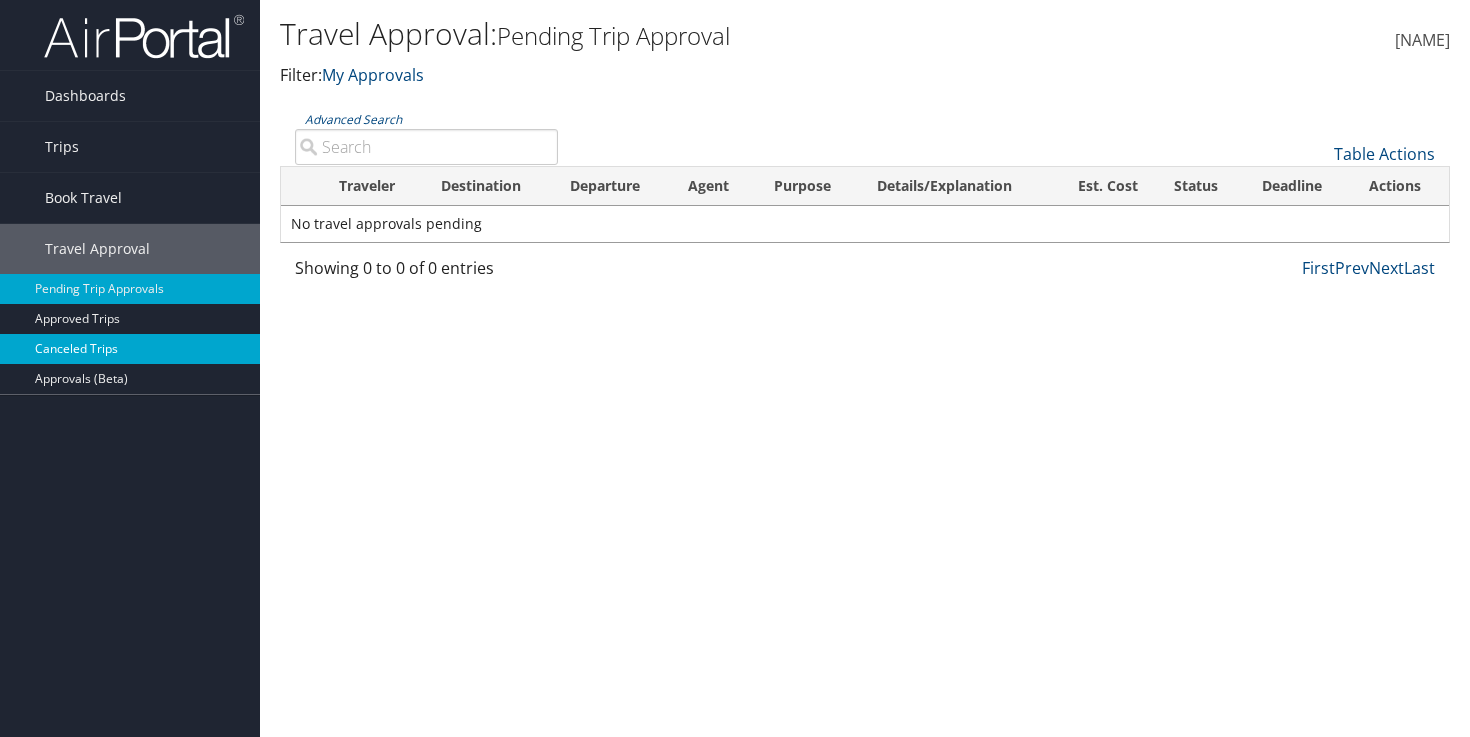 click on "Canceled Trips" at bounding box center [130, 349] 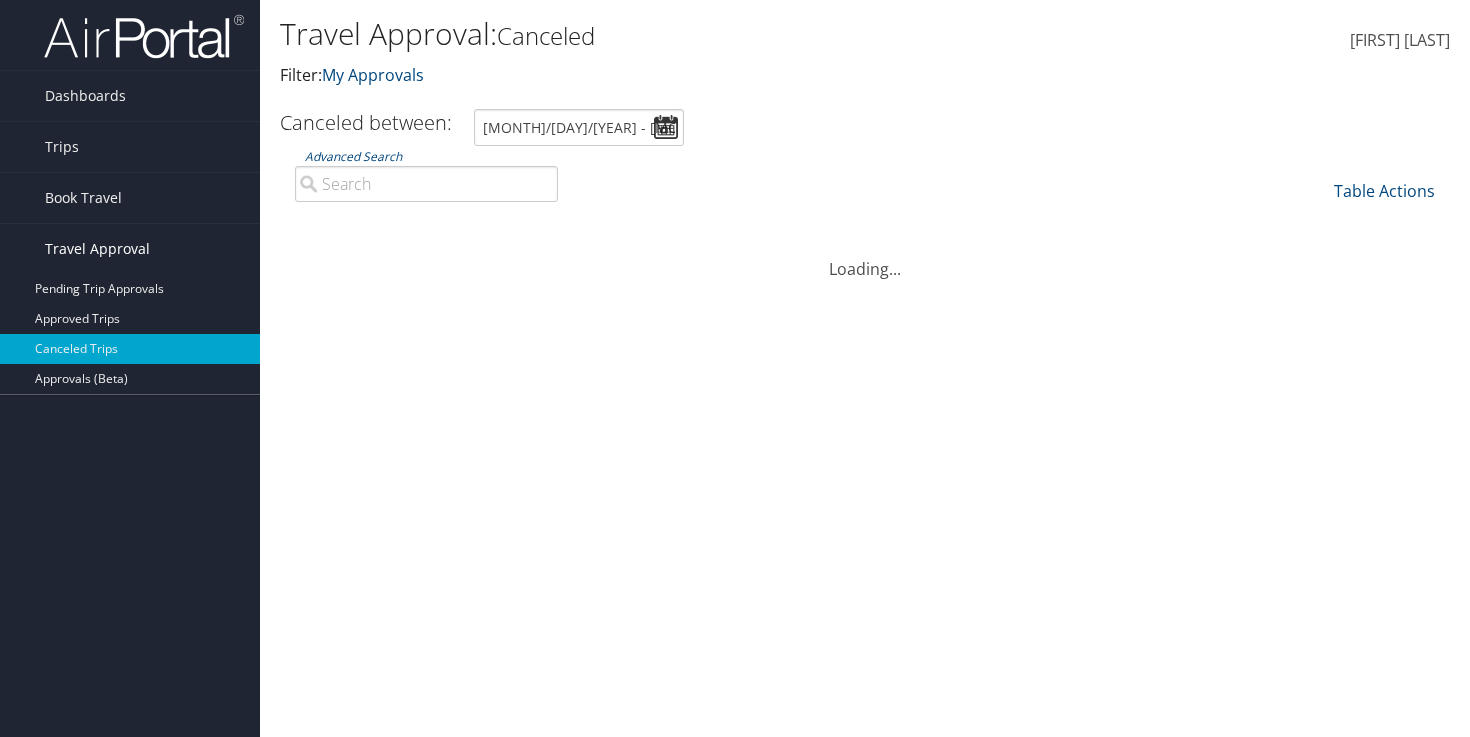 scroll, scrollTop: 0, scrollLeft: 0, axis: both 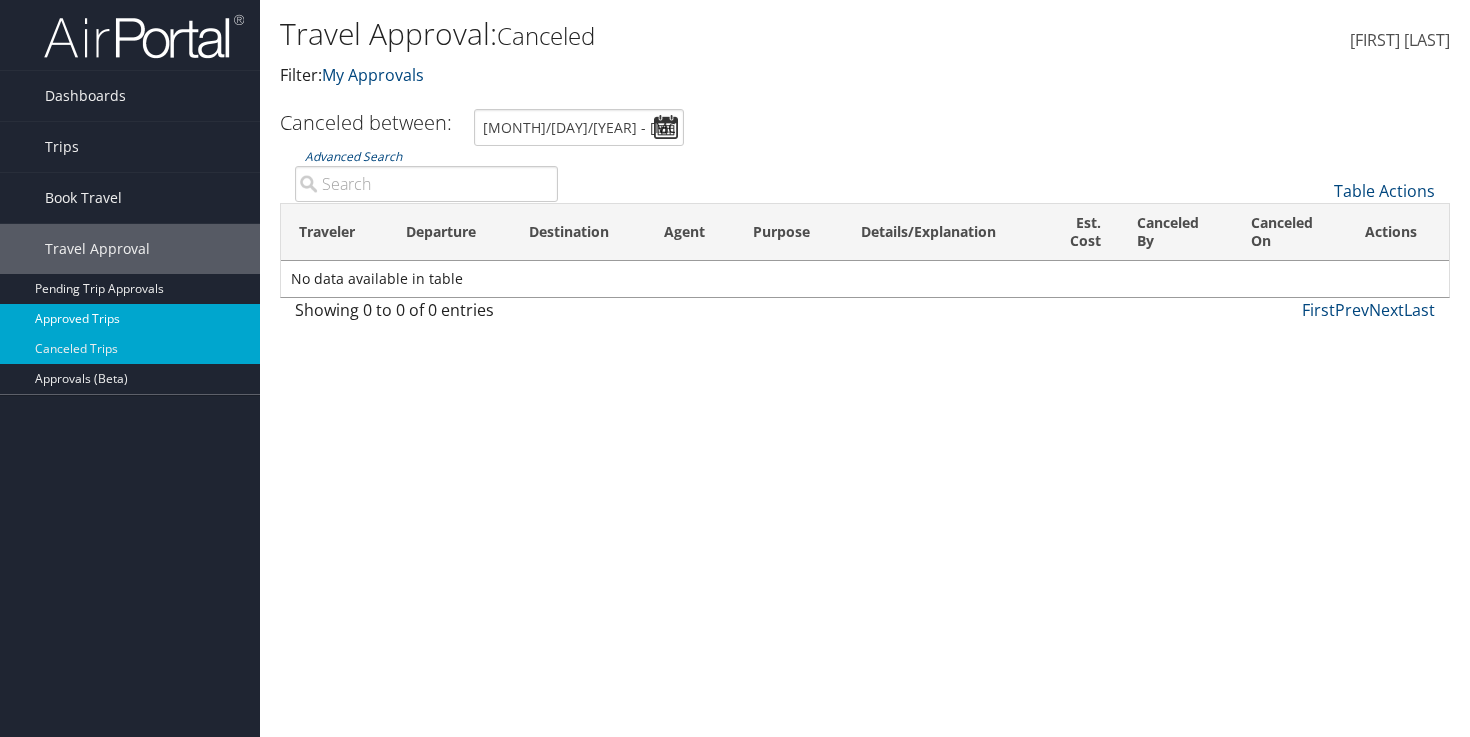 click on "Approved Trips" at bounding box center [130, 319] 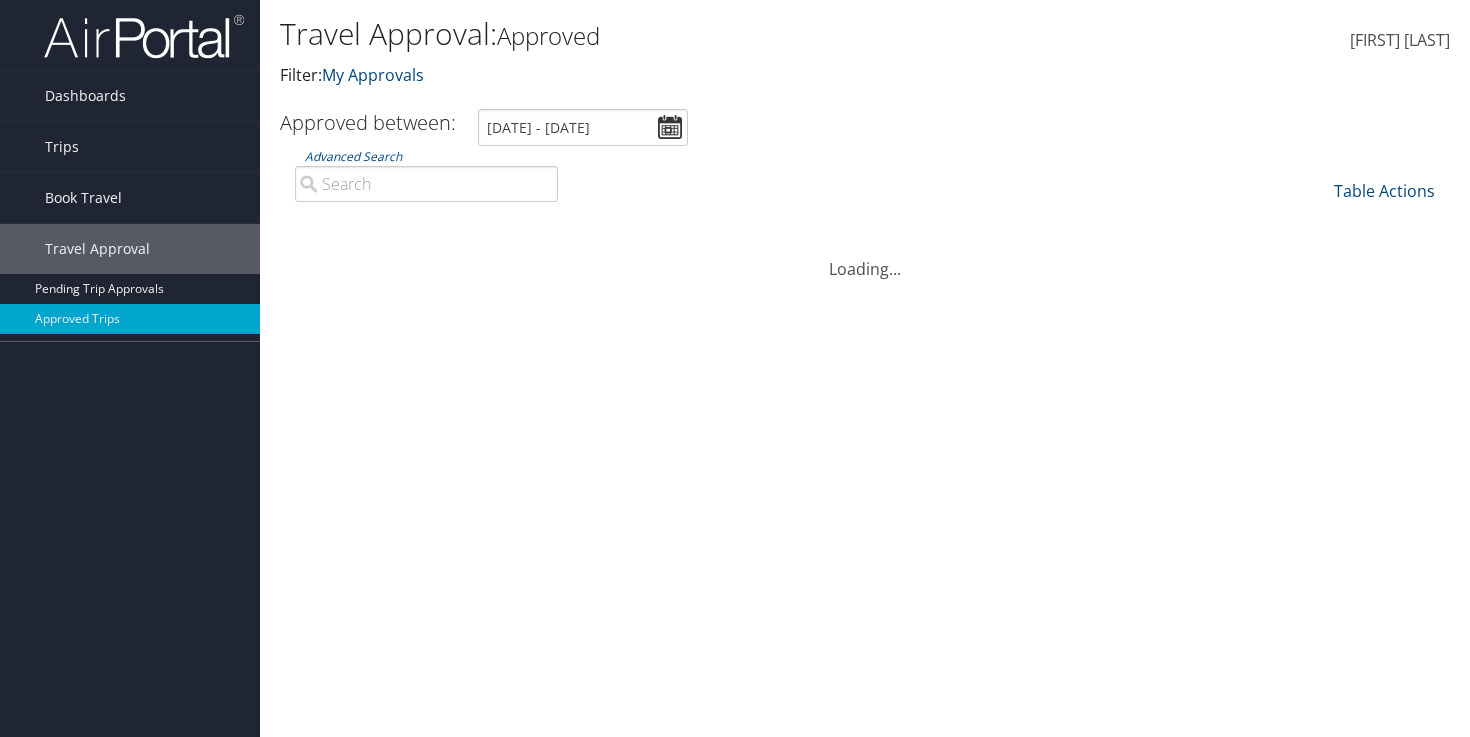 scroll, scrollTop: 0, scrollLeft: 0, axis: both 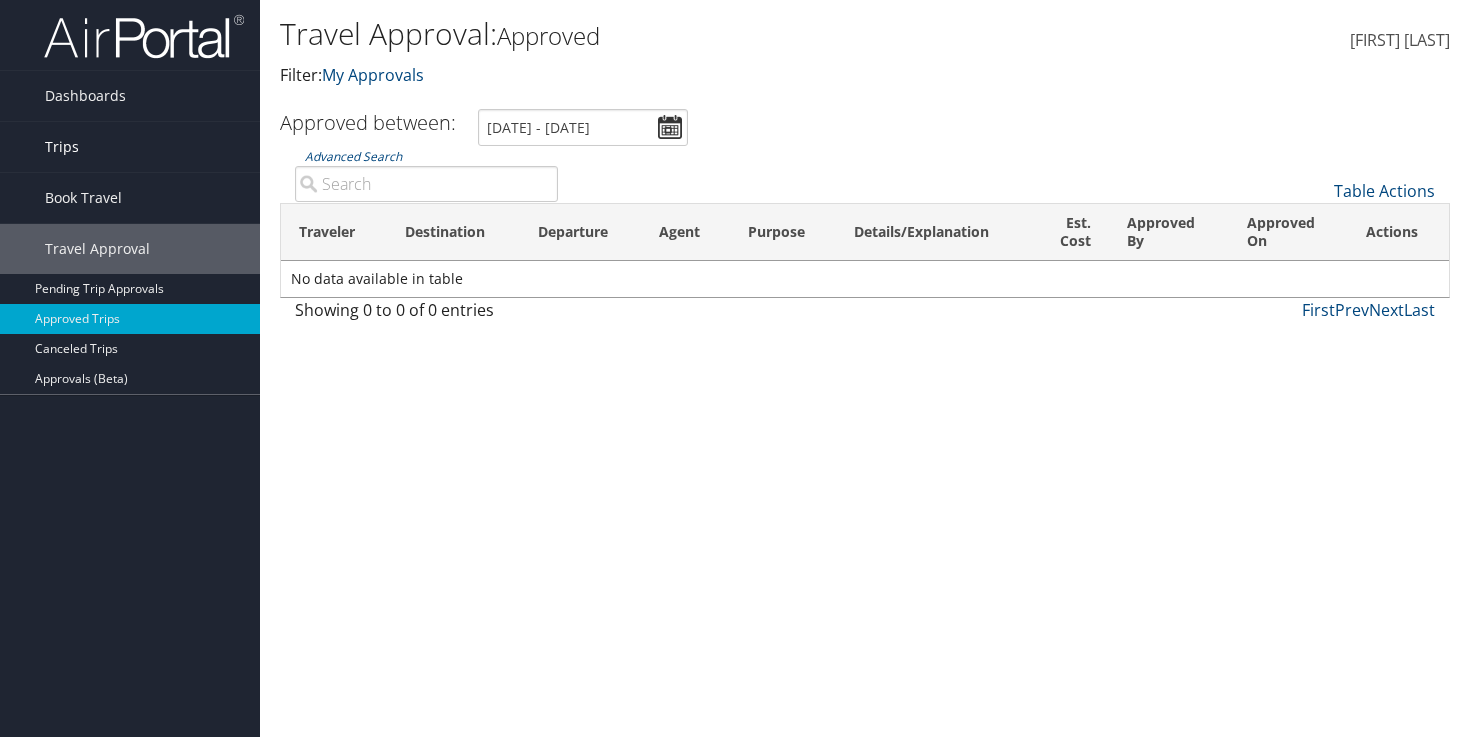 click on "Trips" at bounding box center (130, 147) 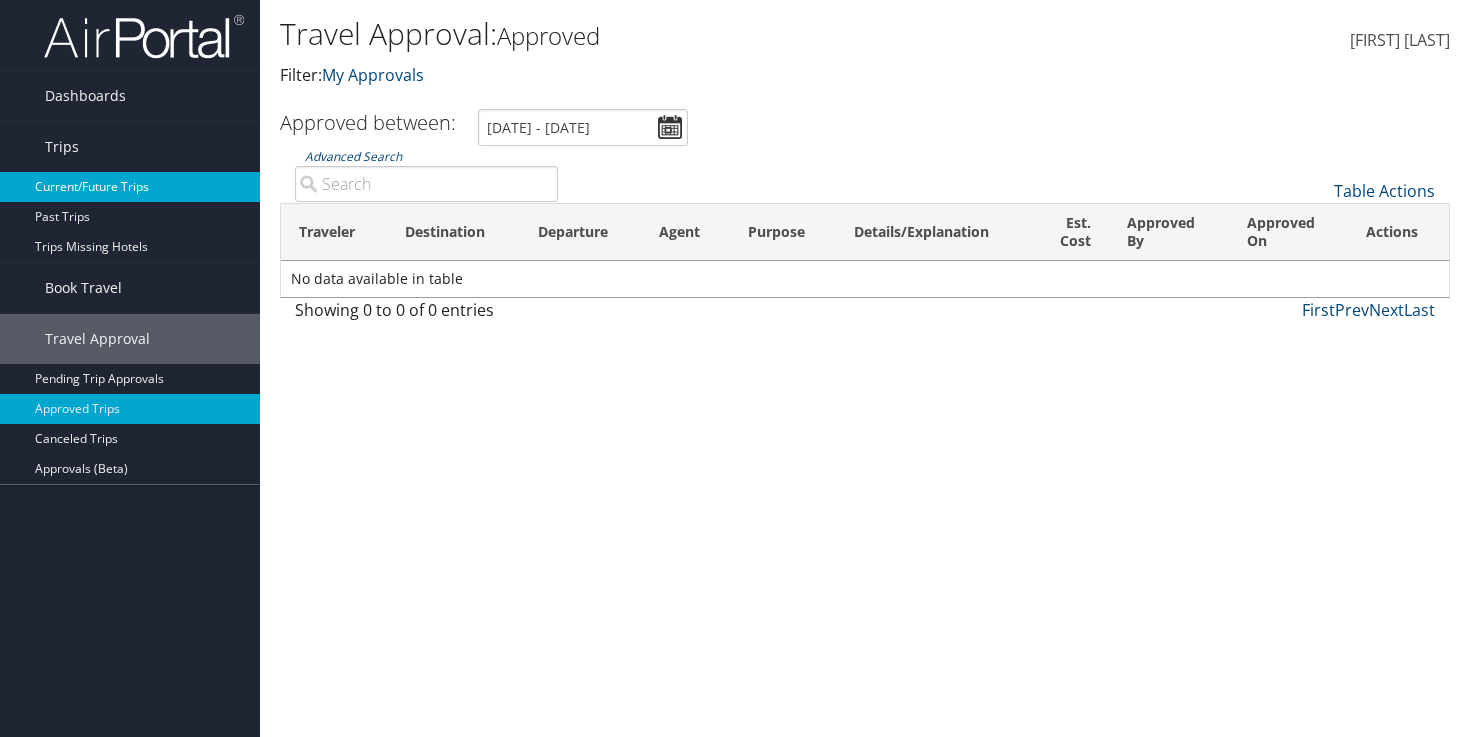 click on "Current/Future Trips" at bounding box center (130, 187) 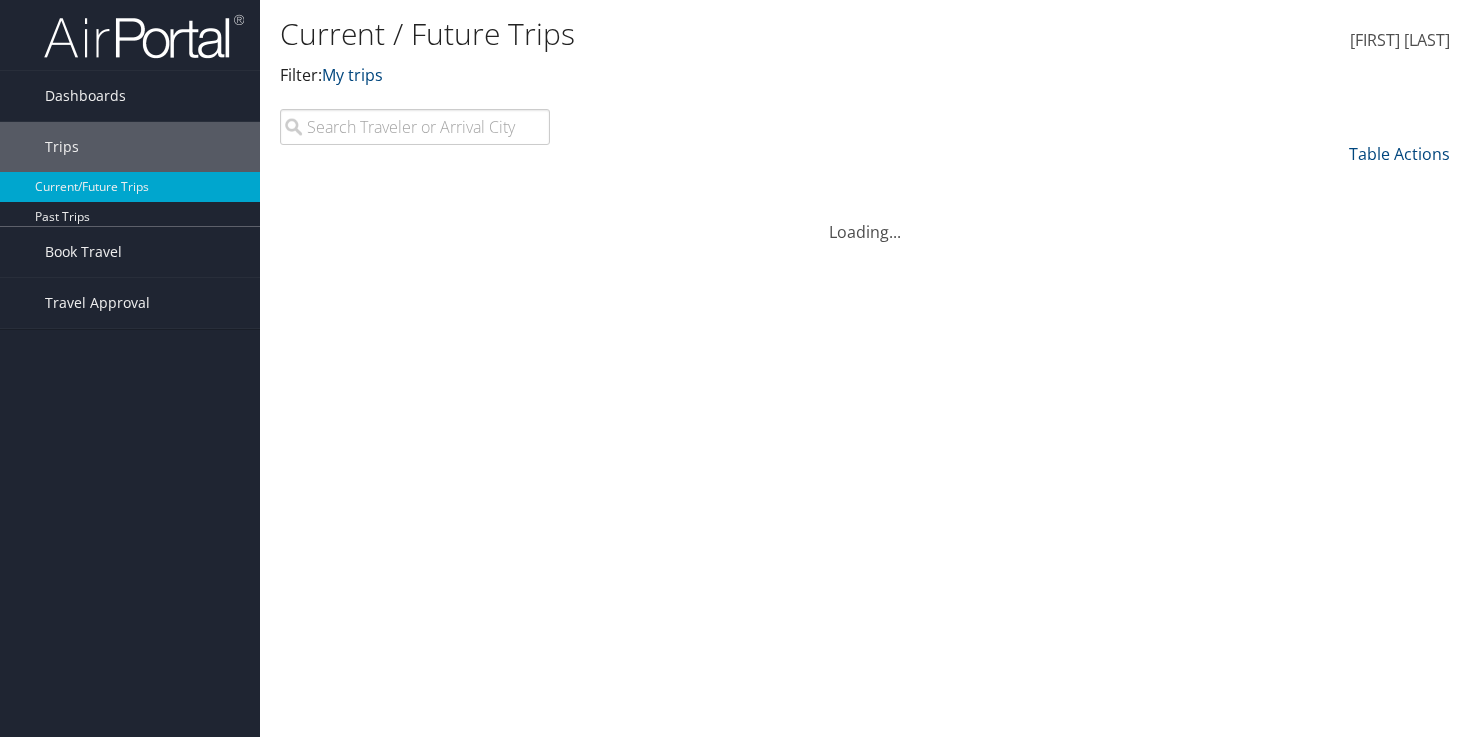 scroll, scrollTop: 0, scrollLeft: 0, axis: both 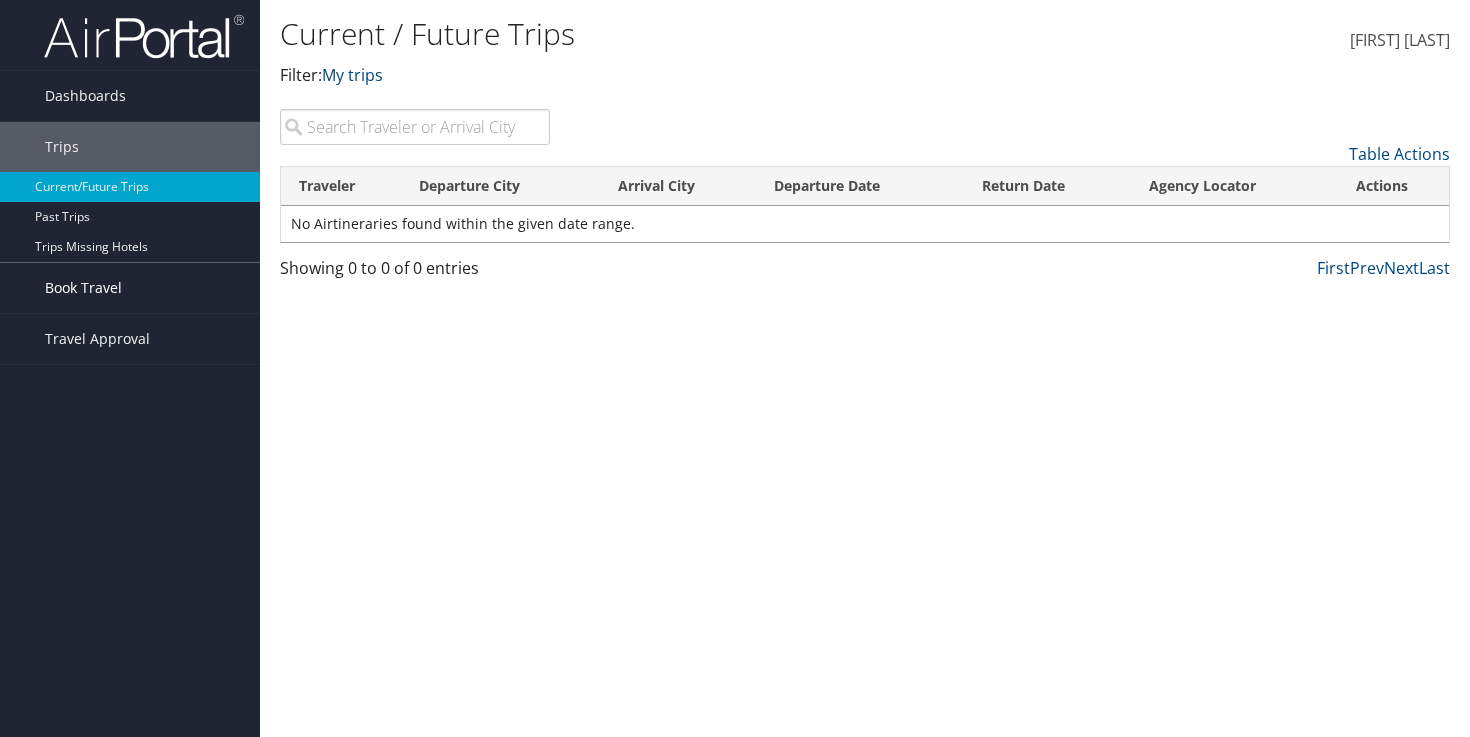 click on "Book Travel" at bounding box center (83, 288) 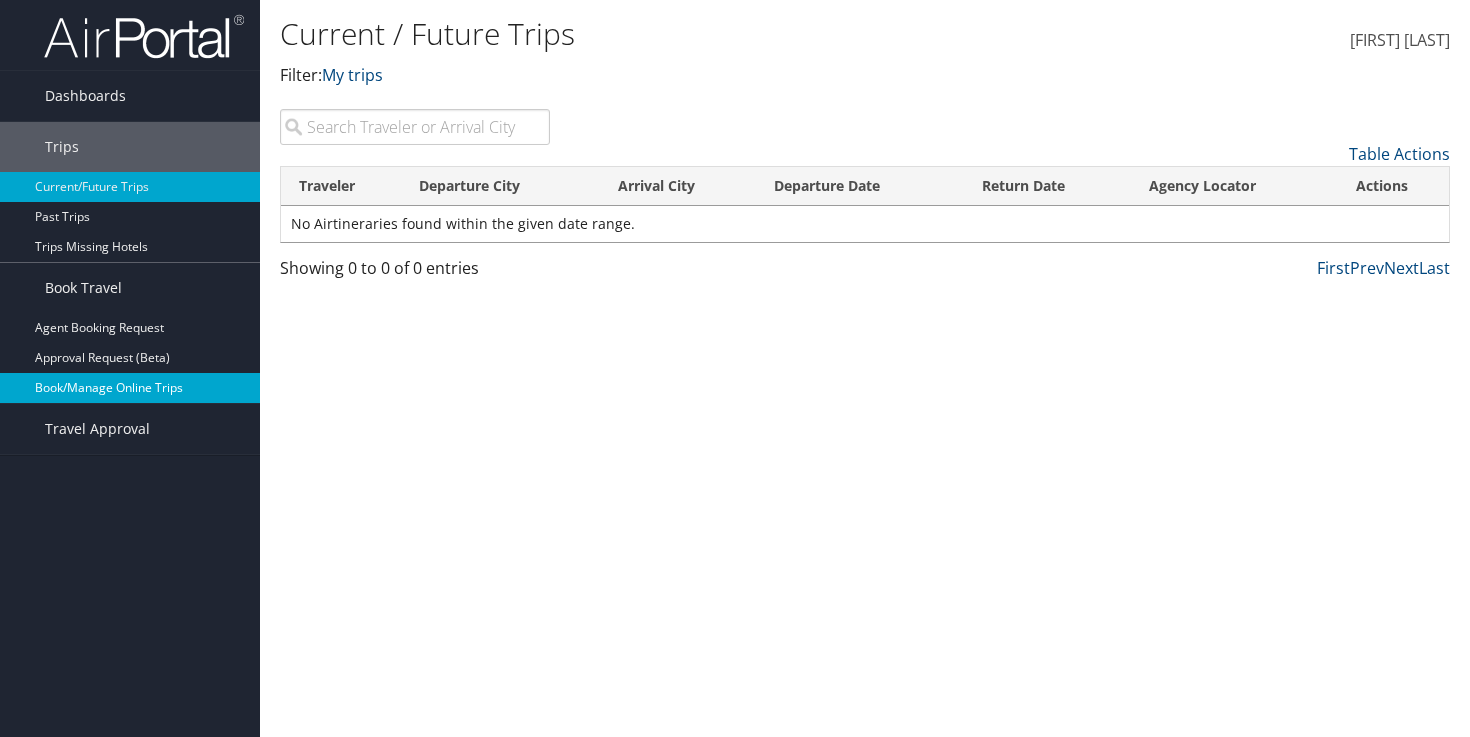 click on "Book/Manage Online Trips" at bounding box center (130, 388) 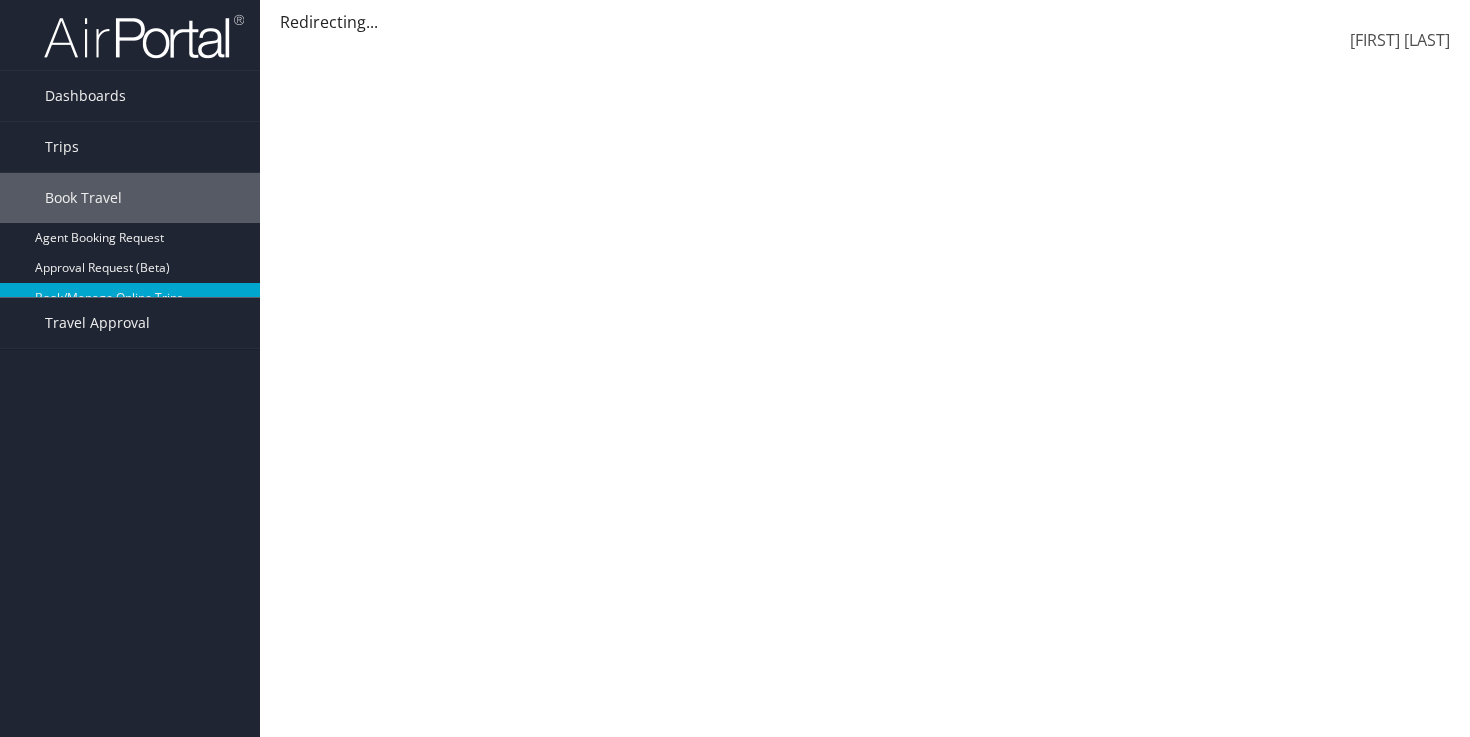 scroll, scrollTop: 0, scrollLeft: 0, axis: both 